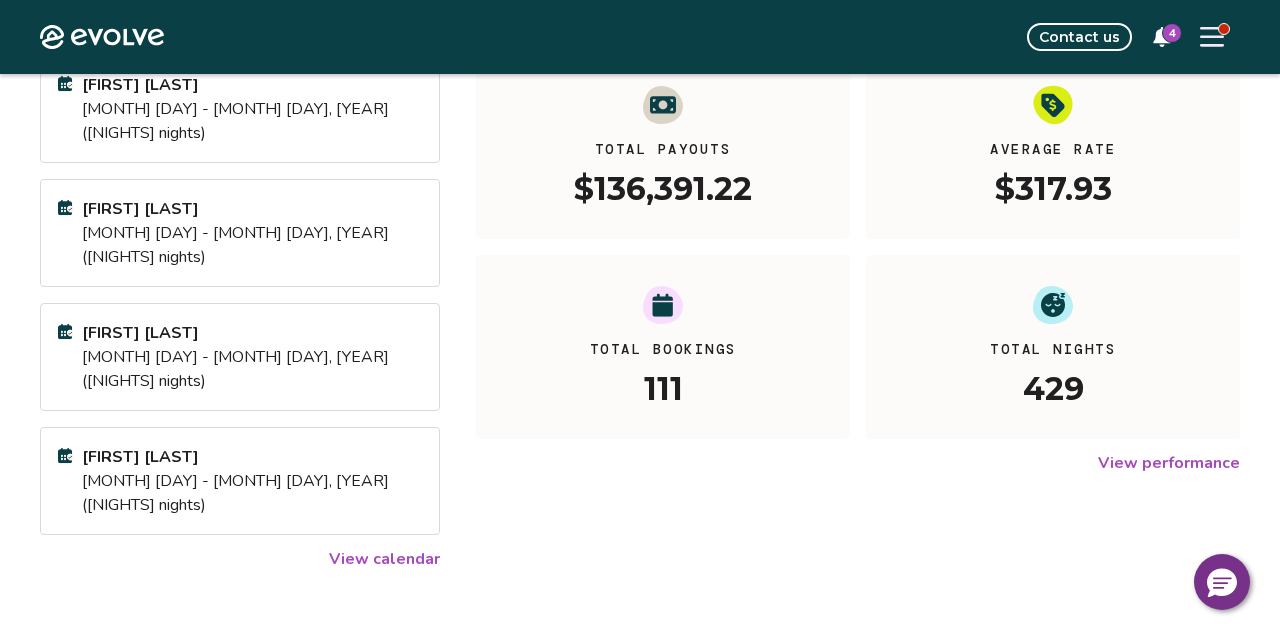 scroll, scrollTop: 321, scrollLeft: 0, axis: vertical 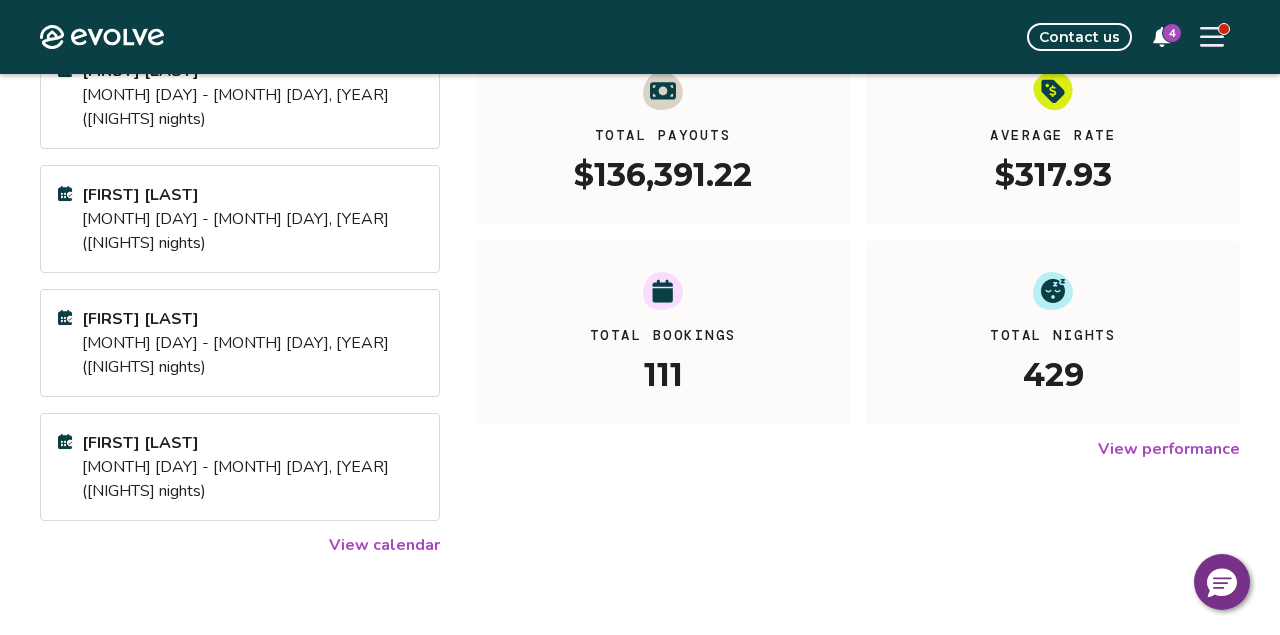 click on "View calendar" at bounding box center (384, 545) 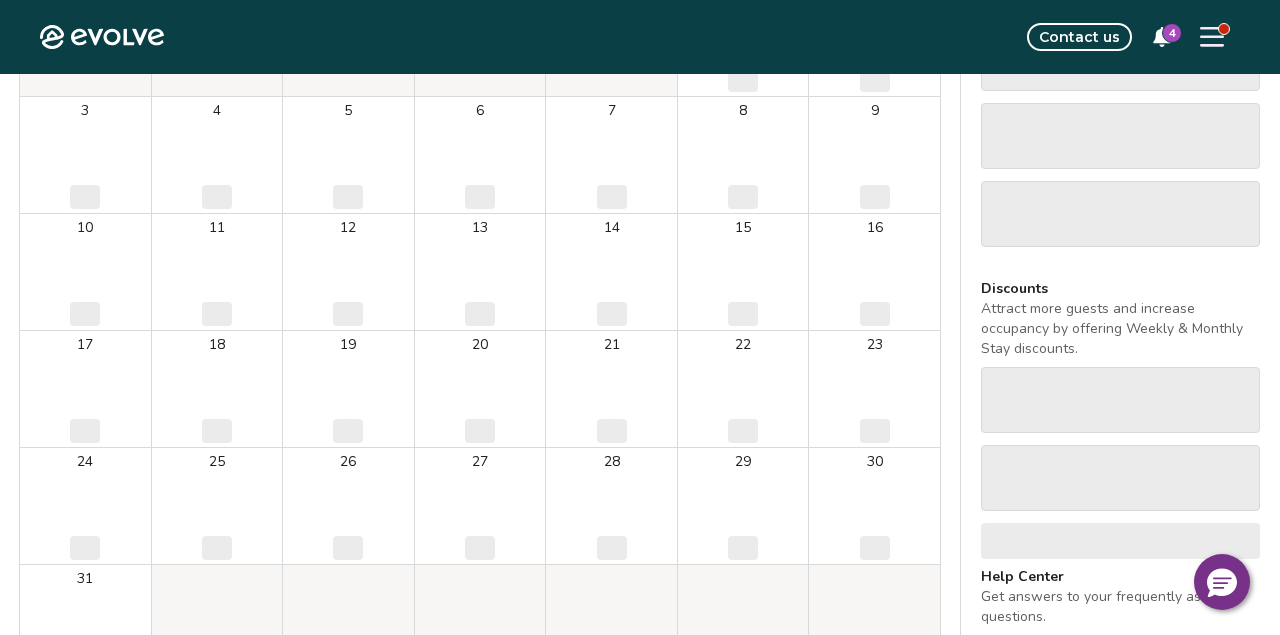 scroll, scrollTop: 0, scrollLeft: 0, axis: both 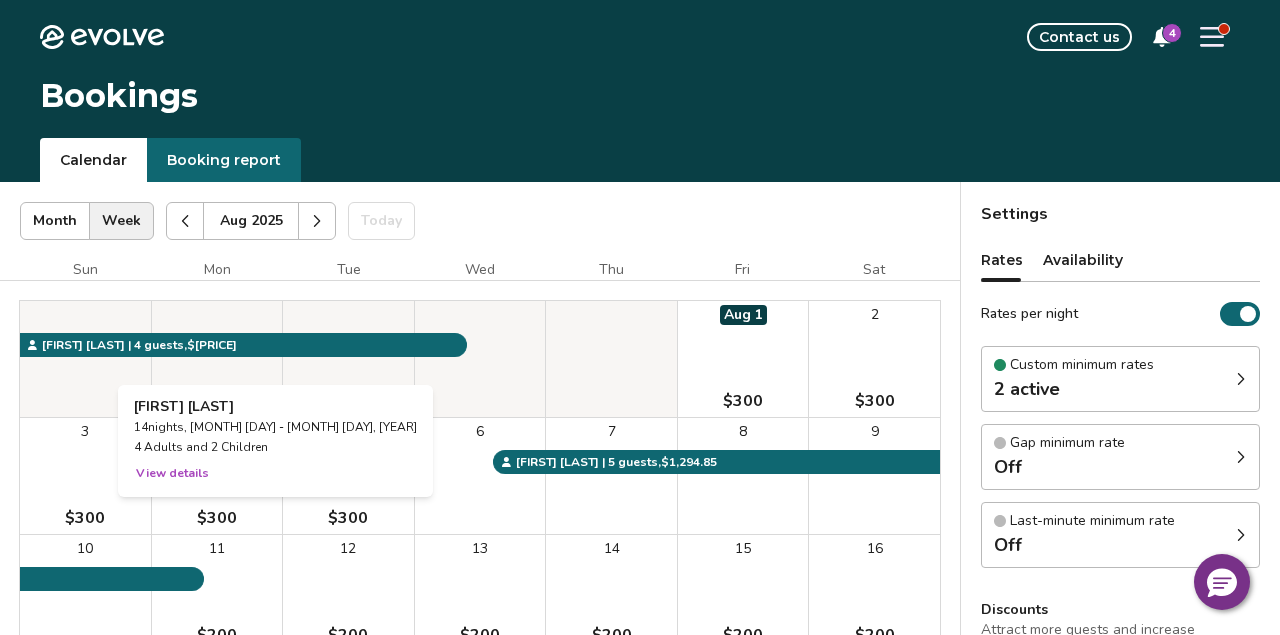 click at bounding box center (217, 359) 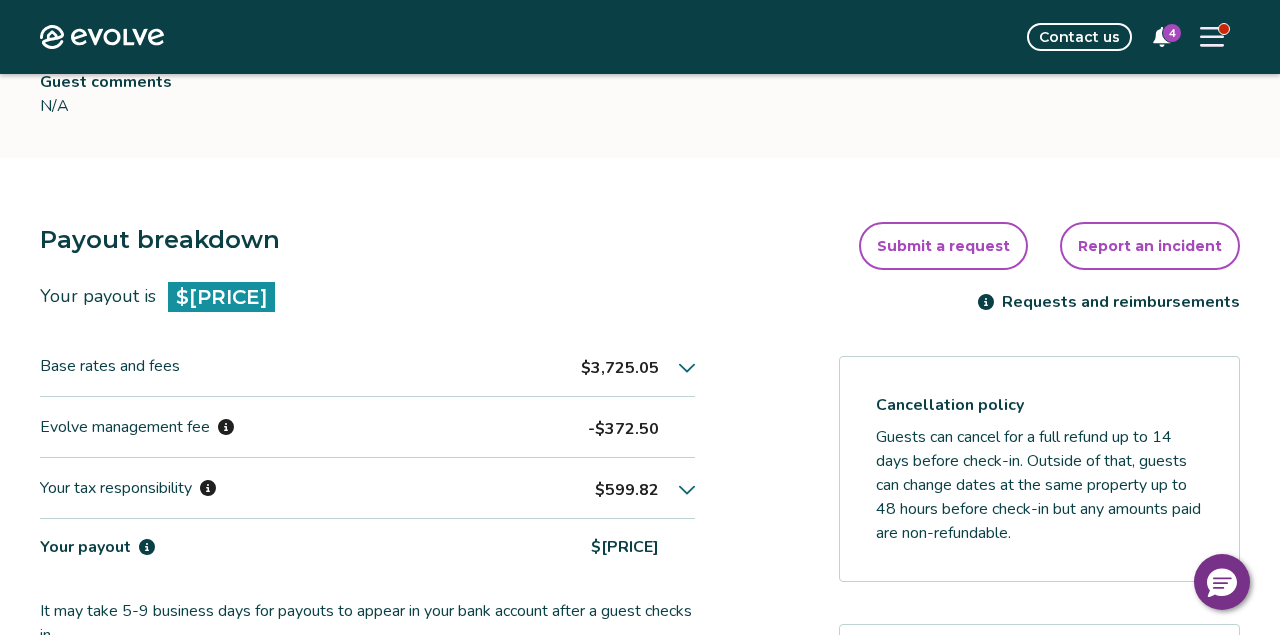 scroll, scrollTop: 387, scrollLeft: 0, axis: vertical 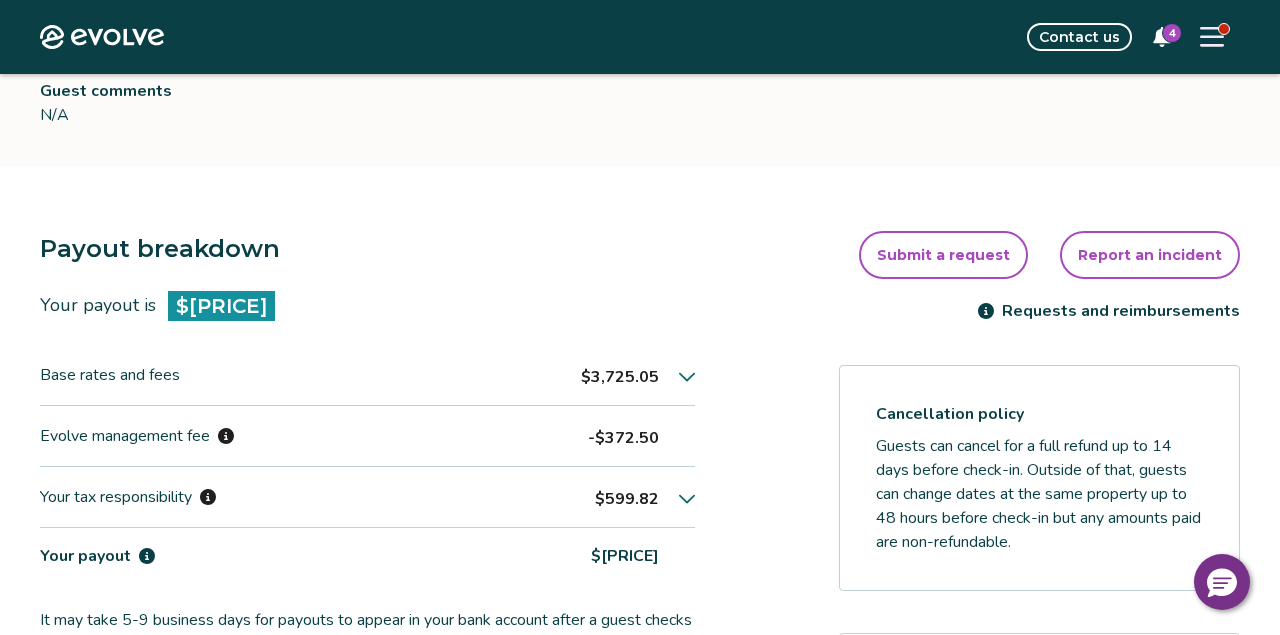 click on "Report an incident" at bounding box center [1150, 255] 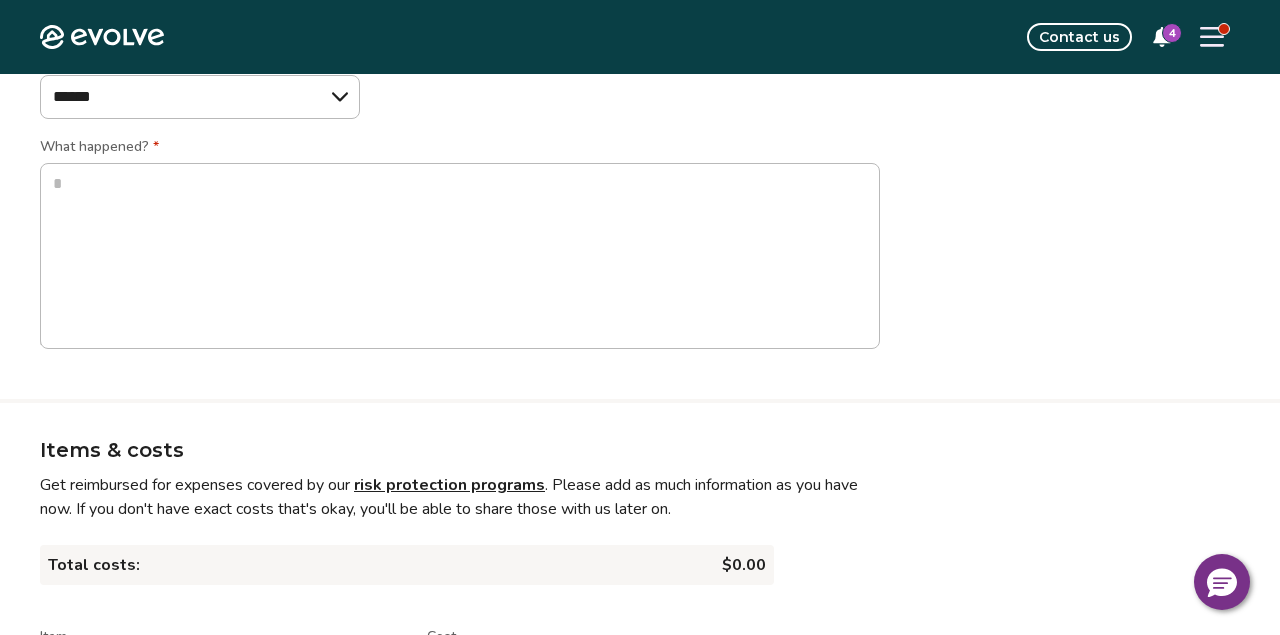 scroll, scrollTop: 0, scrollLeft: 0, axis: both 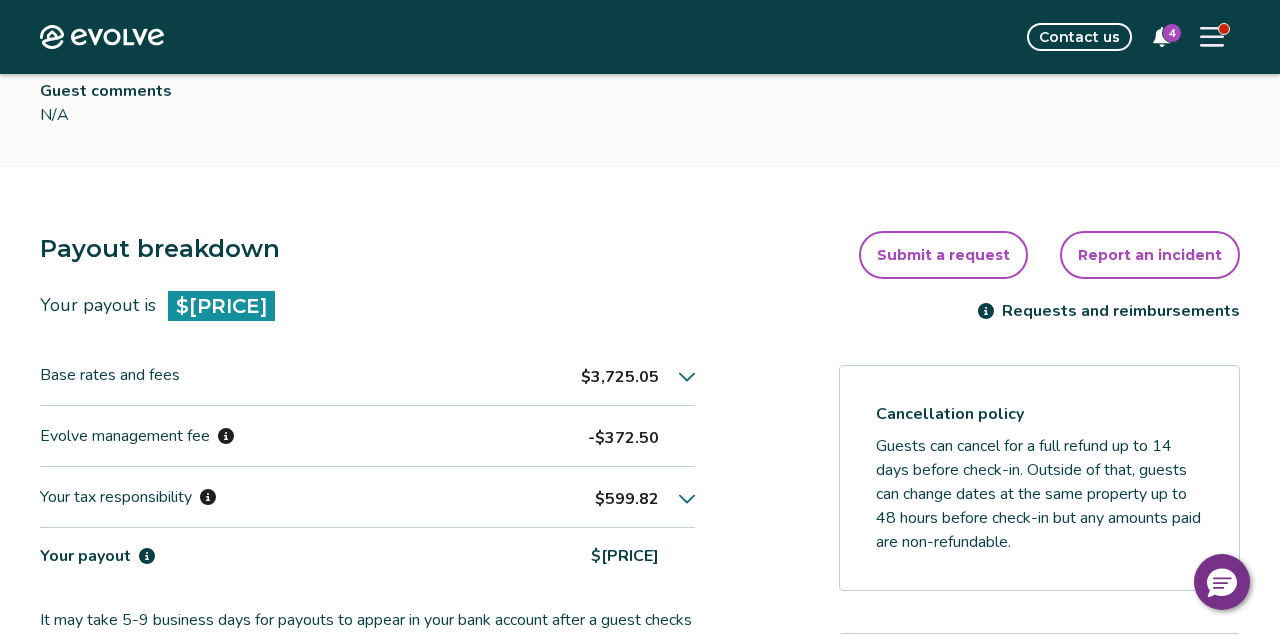 click on "Submit a request" at bounding box center [943, 255] 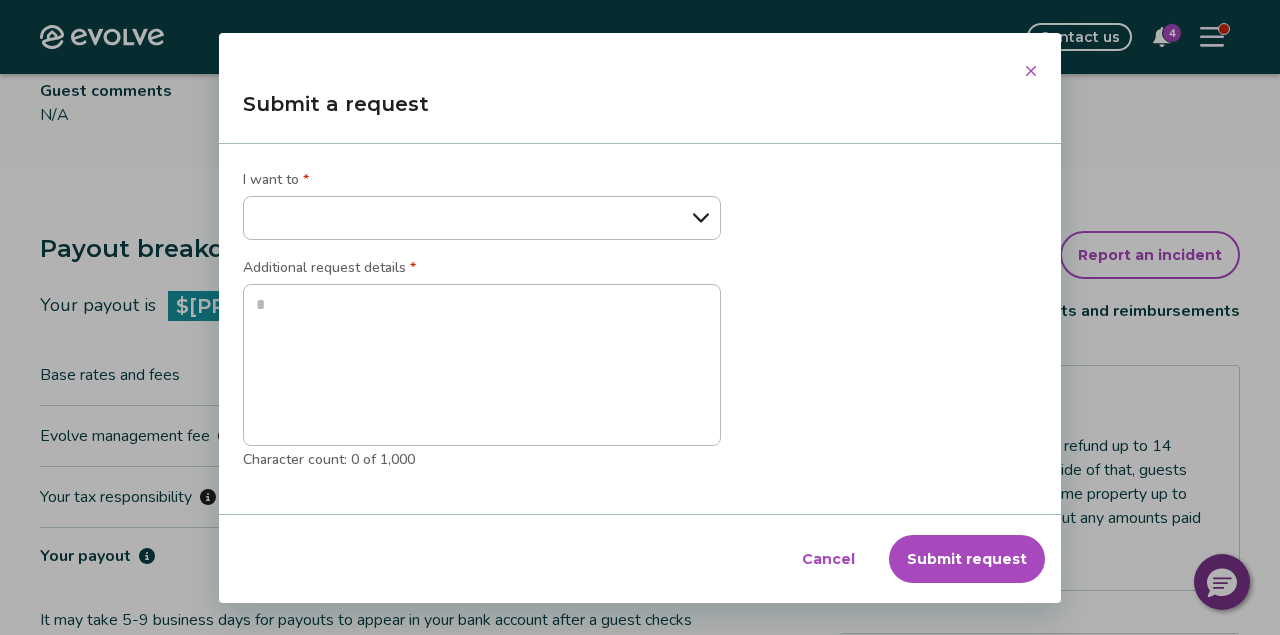 click on "Cancel" at bounding box center [828, 559] 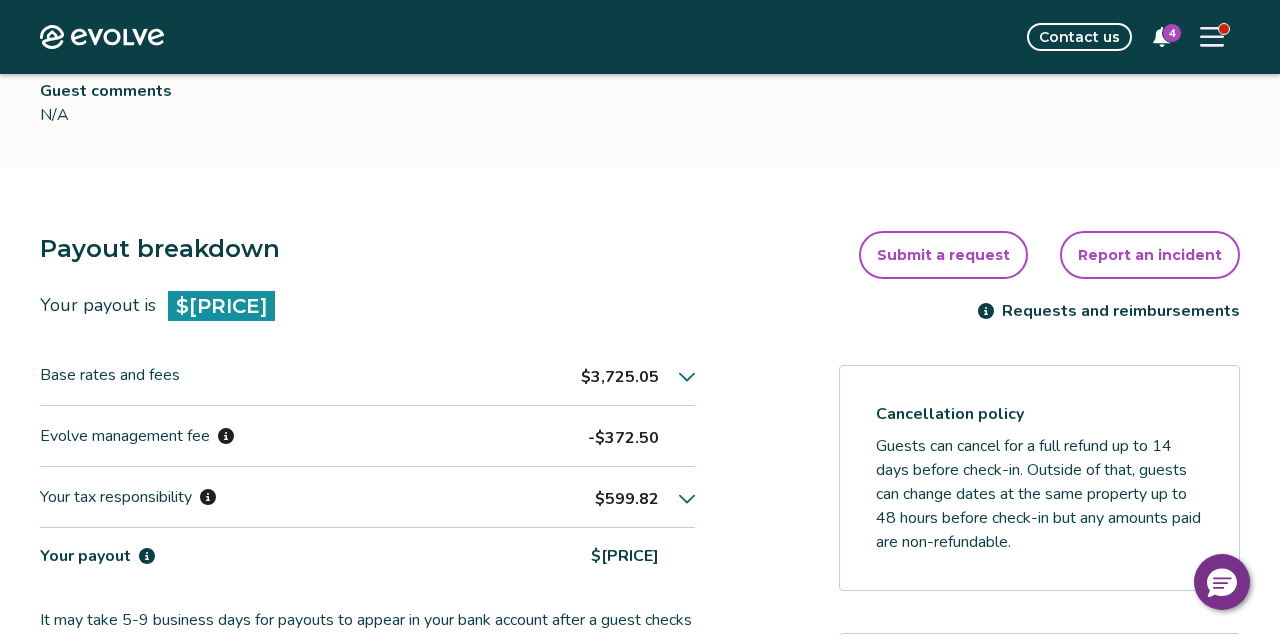 click on "Report an incident" at bounding box center [1150, 255] 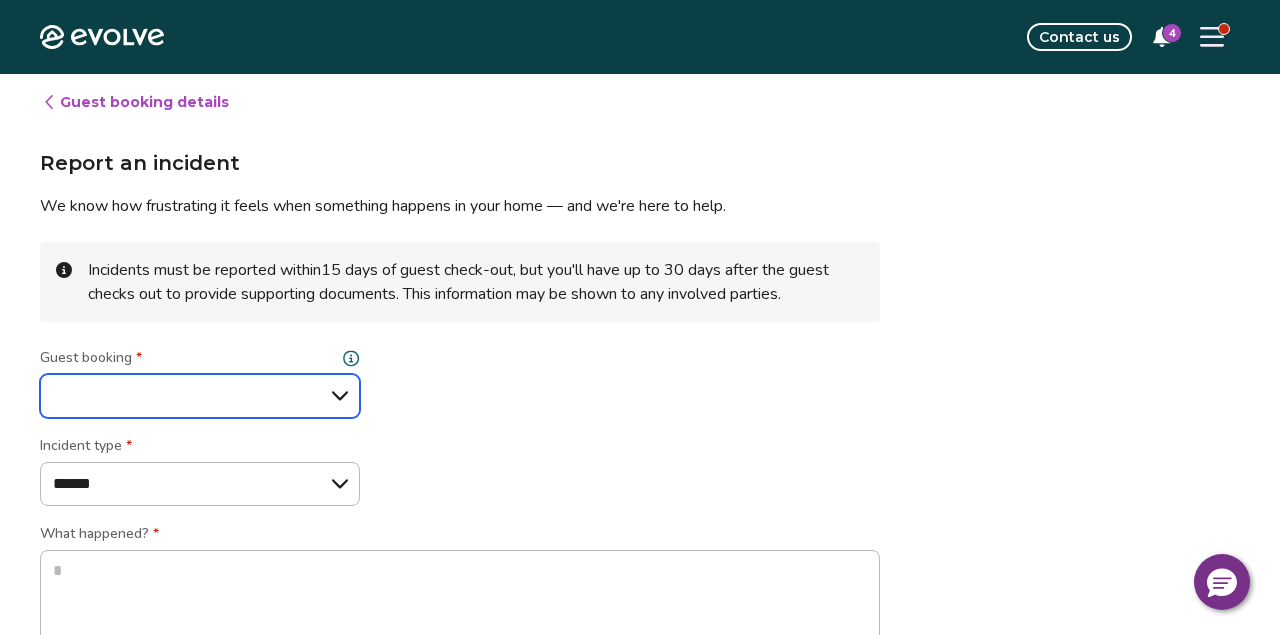 click at bounding box center (200, 396) 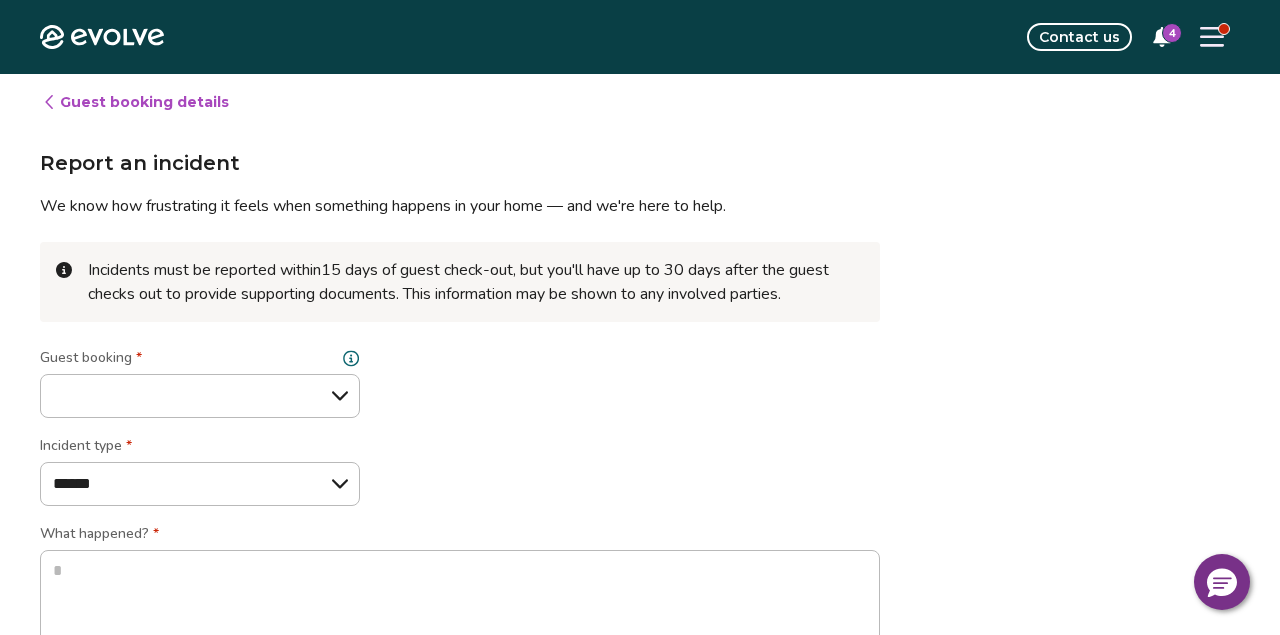 click on "**********" at bounding box center [460, 542] 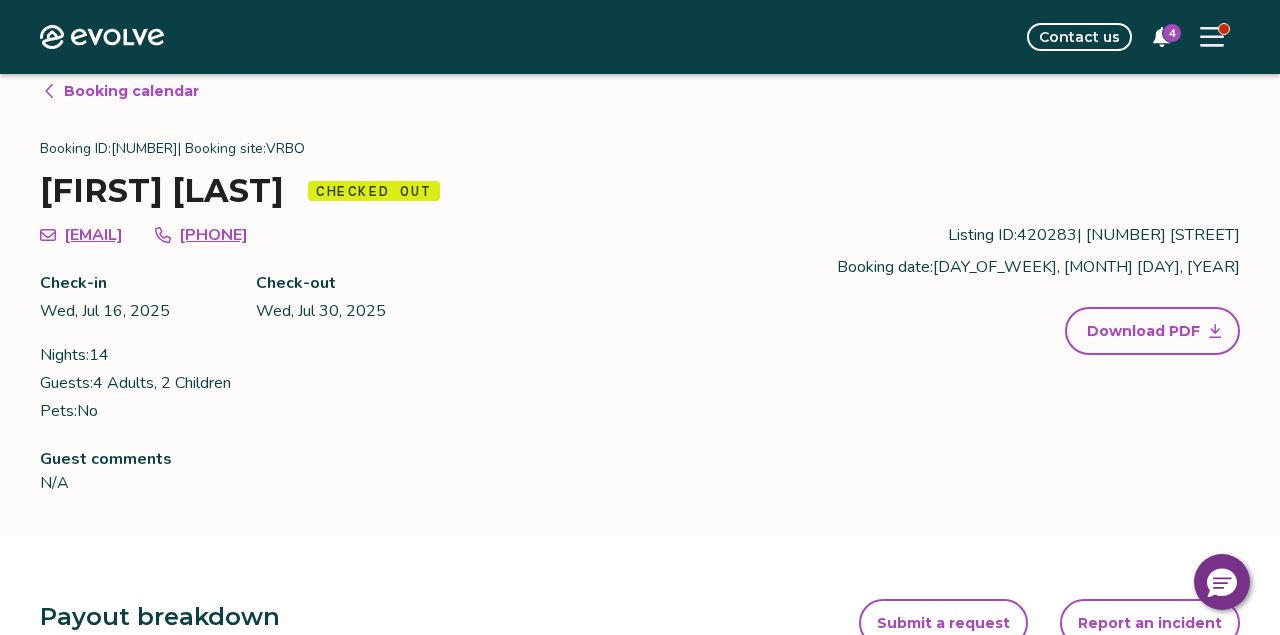 scroll, scrollTop: 0, scrollLeft: 0, axis: both 